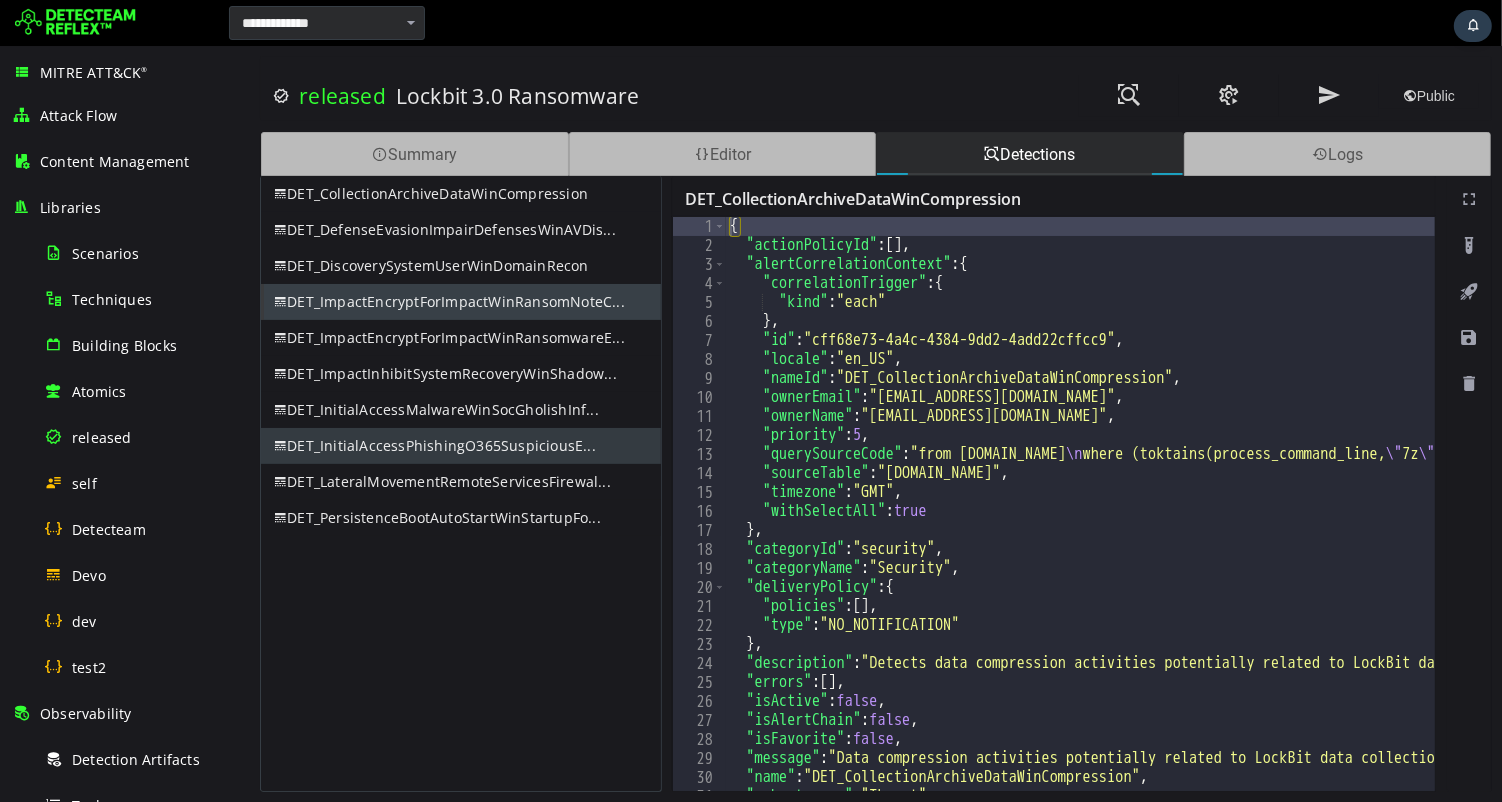 scroll, scrollTop: 0, scrollLeft: 0, axis: both 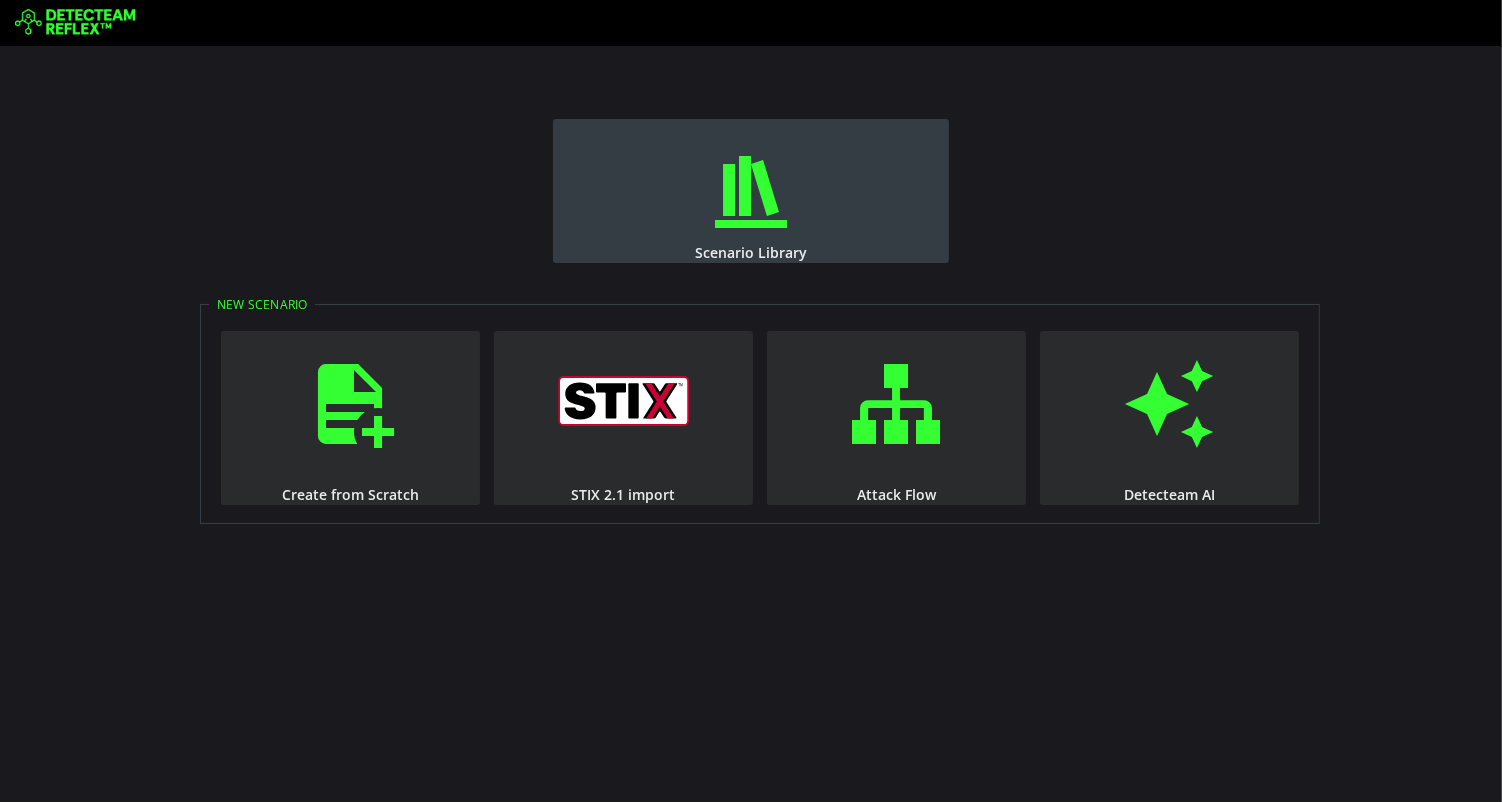 click on "Scenario Library" at bounding box center (751, 191) 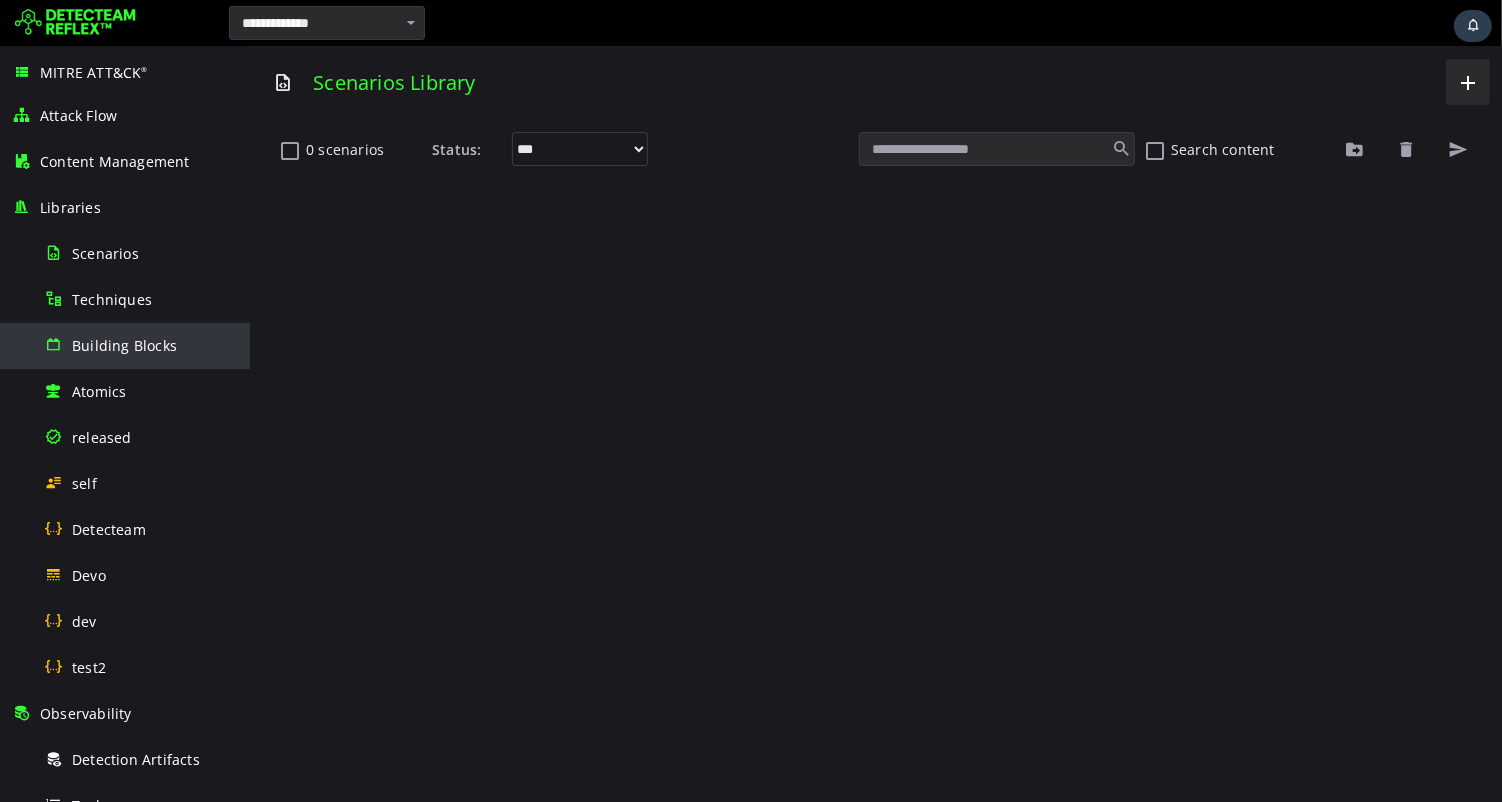 scroll, scrollTop: 0, scrollLeft: 0, axis: both 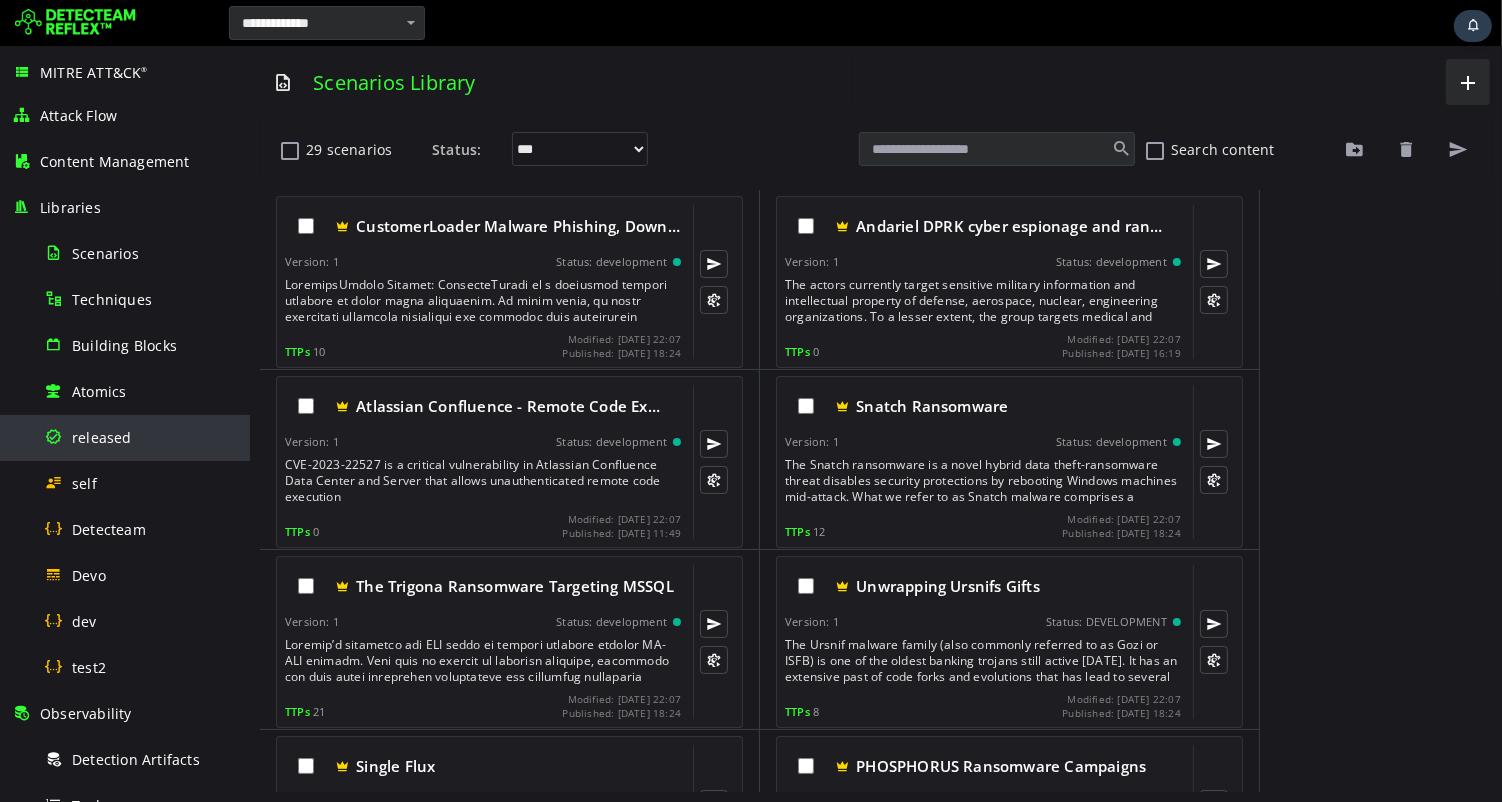 click on "released" at bounding box center [141, 437] 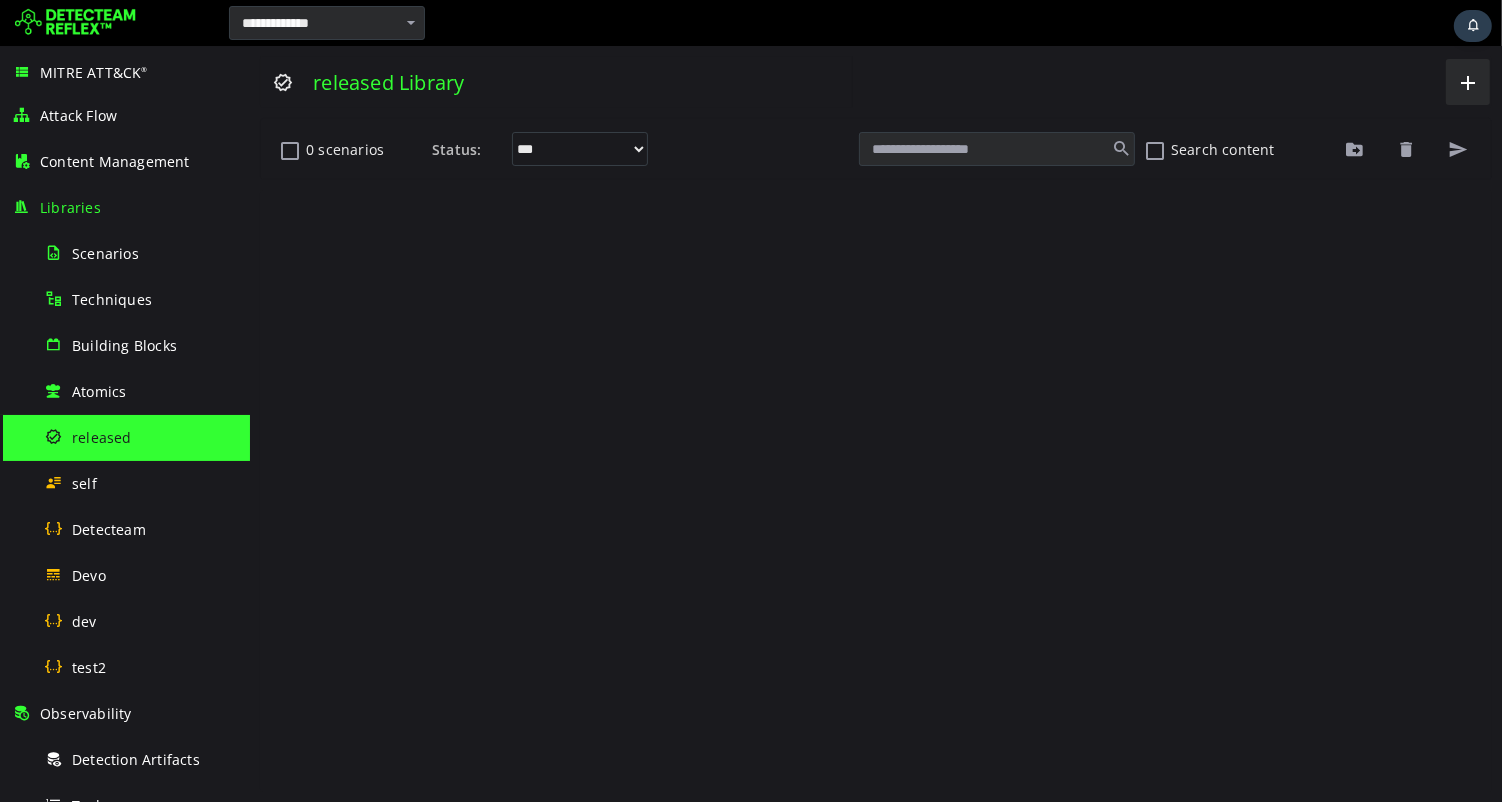scroll, scrollTop: 0, scrollLeft: 0, axis: both 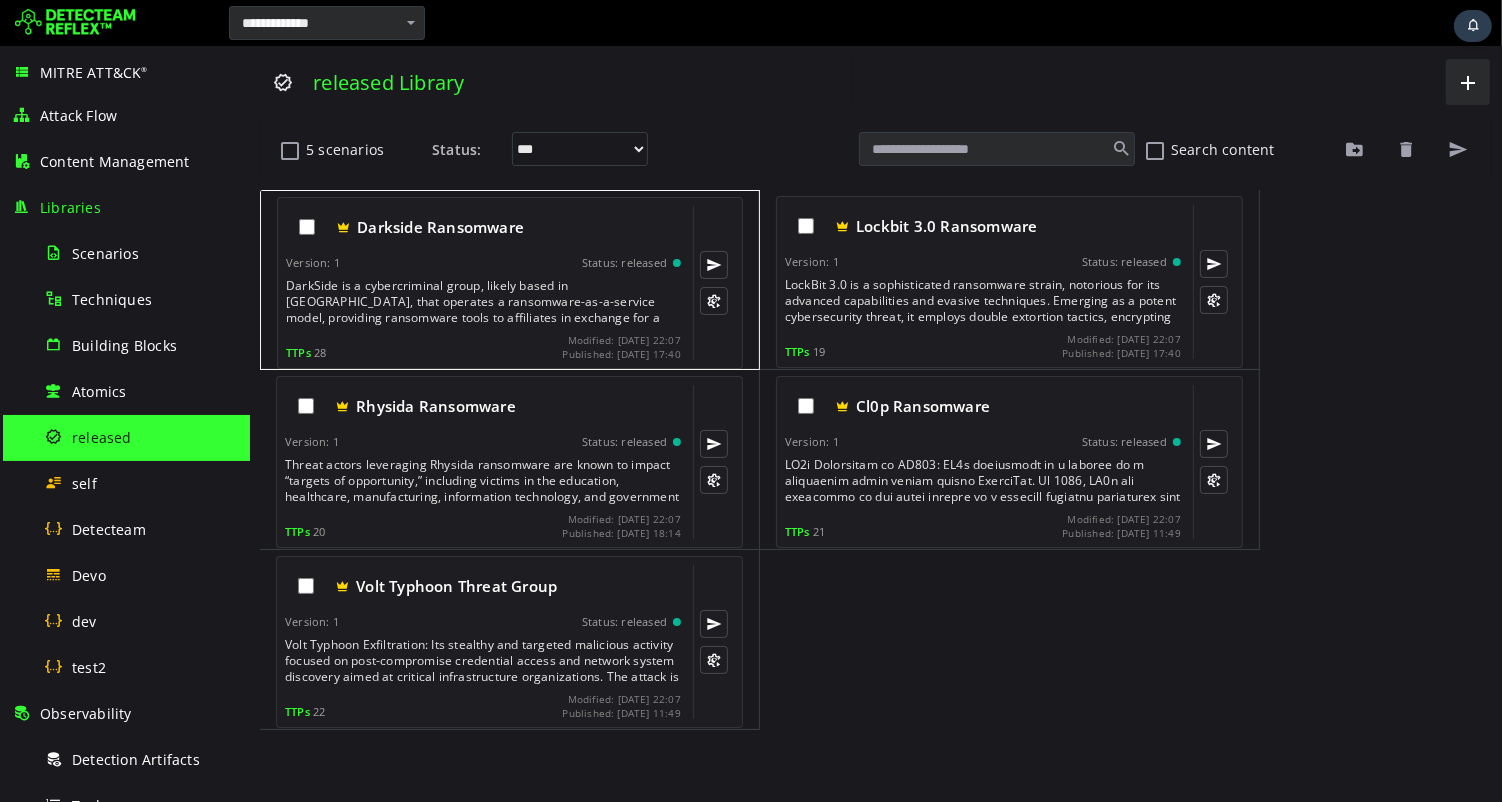 click on "Darkside Ransomware
Version: 1
Status: released
DarkSide is a cybercriminal group, likely based in Russia, that operates a ransomware-as-a-service model, providing ransomware tools to affiliates in exchange for a share of the proceeds. In May 2021, they targeted a U.S. pipeline company's IT network, leading to a shutdown of operations to prevent the ransomware from spreading to operational technology systems. Their primary motive is financial gain, achieved by encrypting victims' data and demanding ransom payments for decryption keys.
TTPs  28" at bounding box center (482, 283) 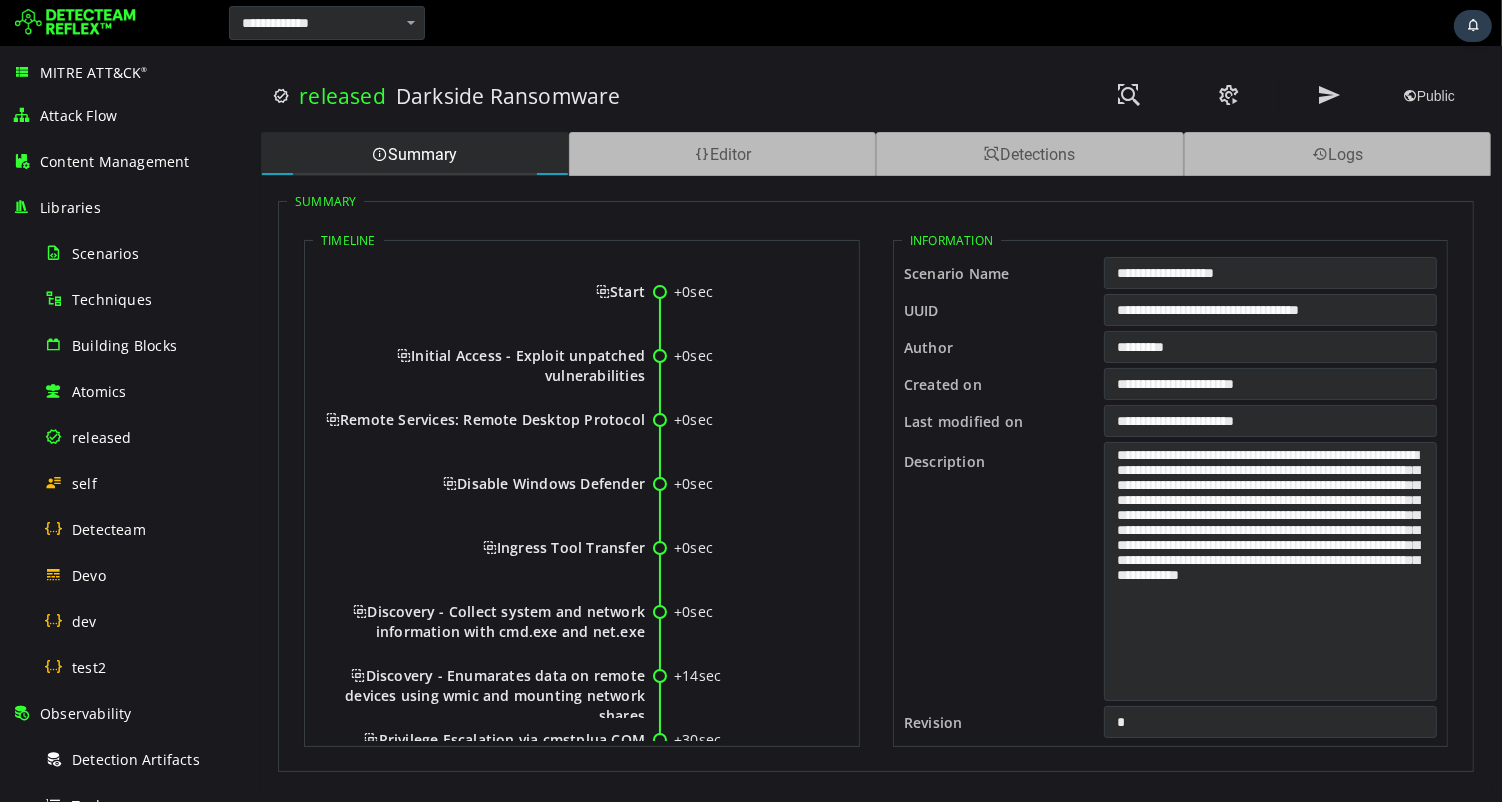 scroll, scrollTop: 0, scrollLeft: 0, axis: both 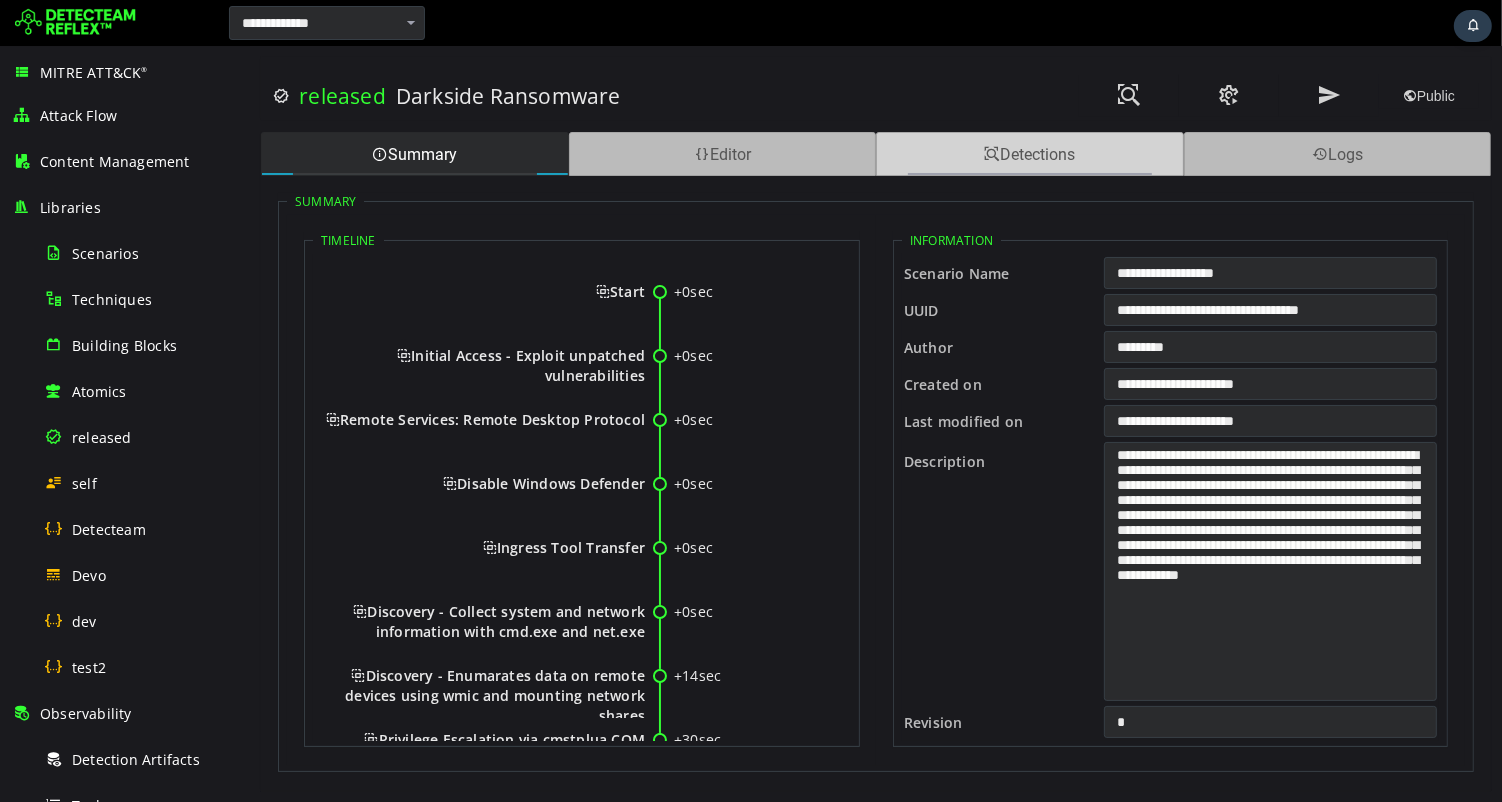click on "Detections" at bounding box center [1029, 154] 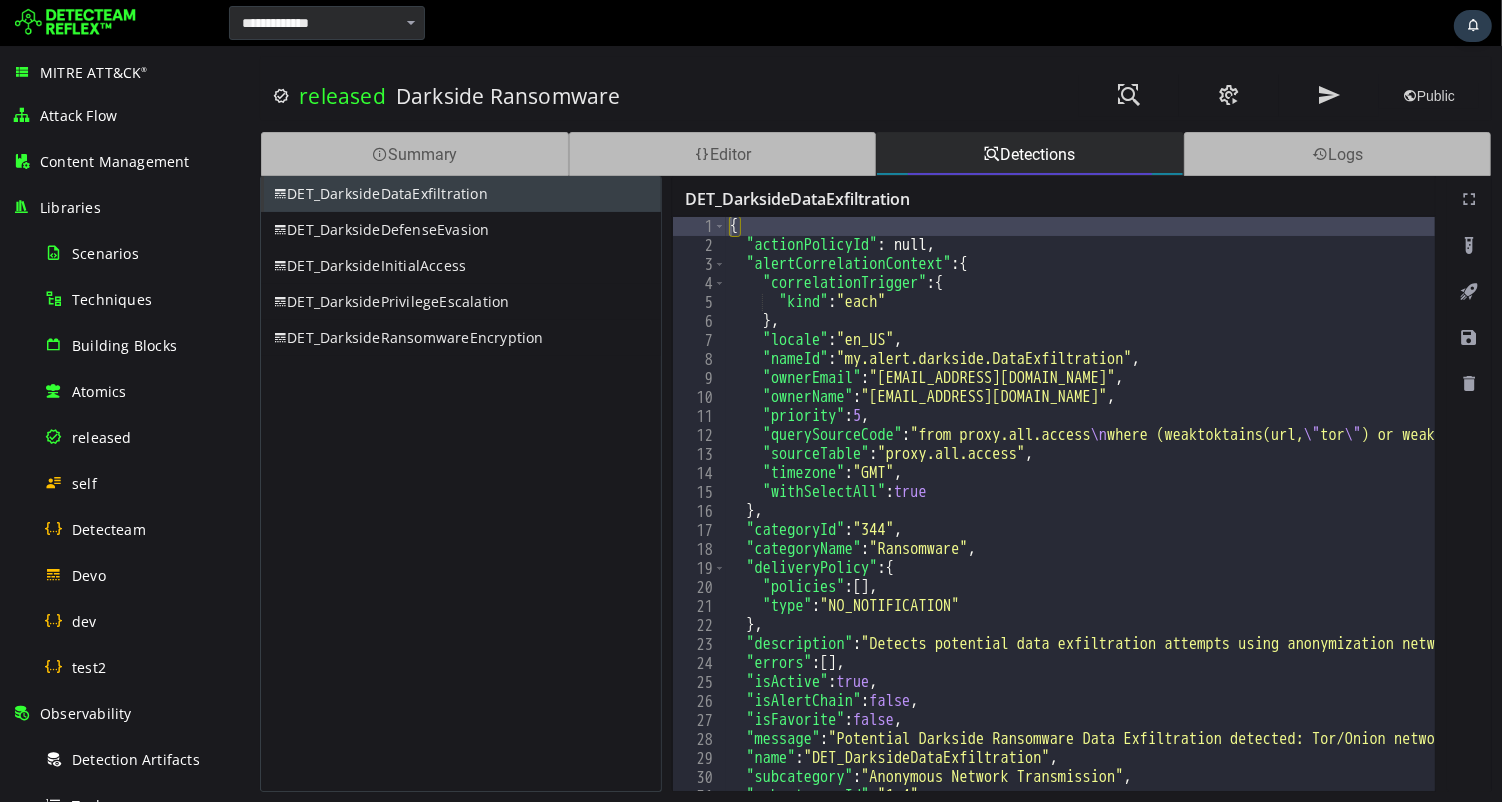 scroll, scrollTop: 72, scrollLeft: 0, axis: vertical 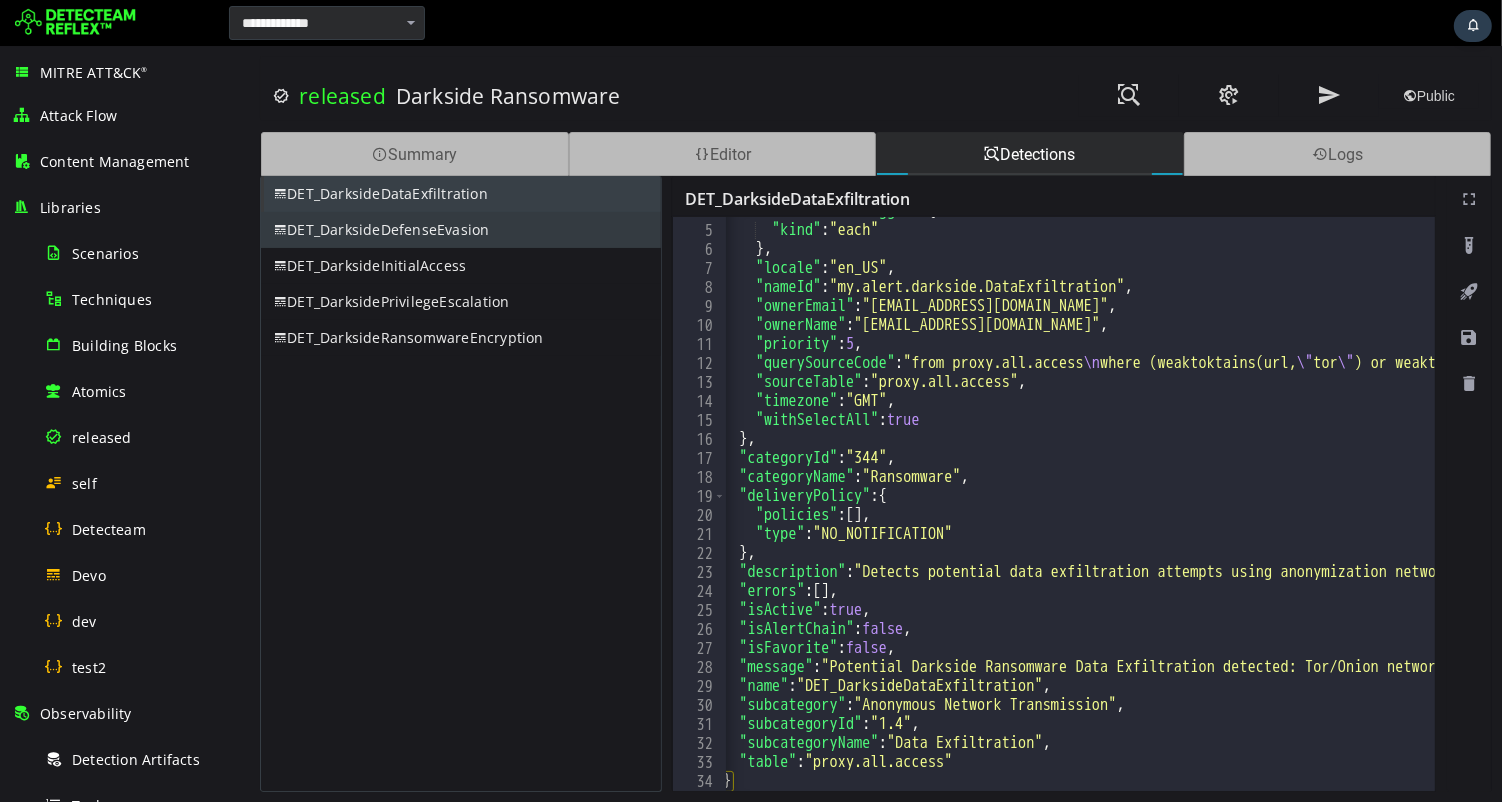click on "DET_DarksideDefenseEvasion" at bounding box center [460, 230] 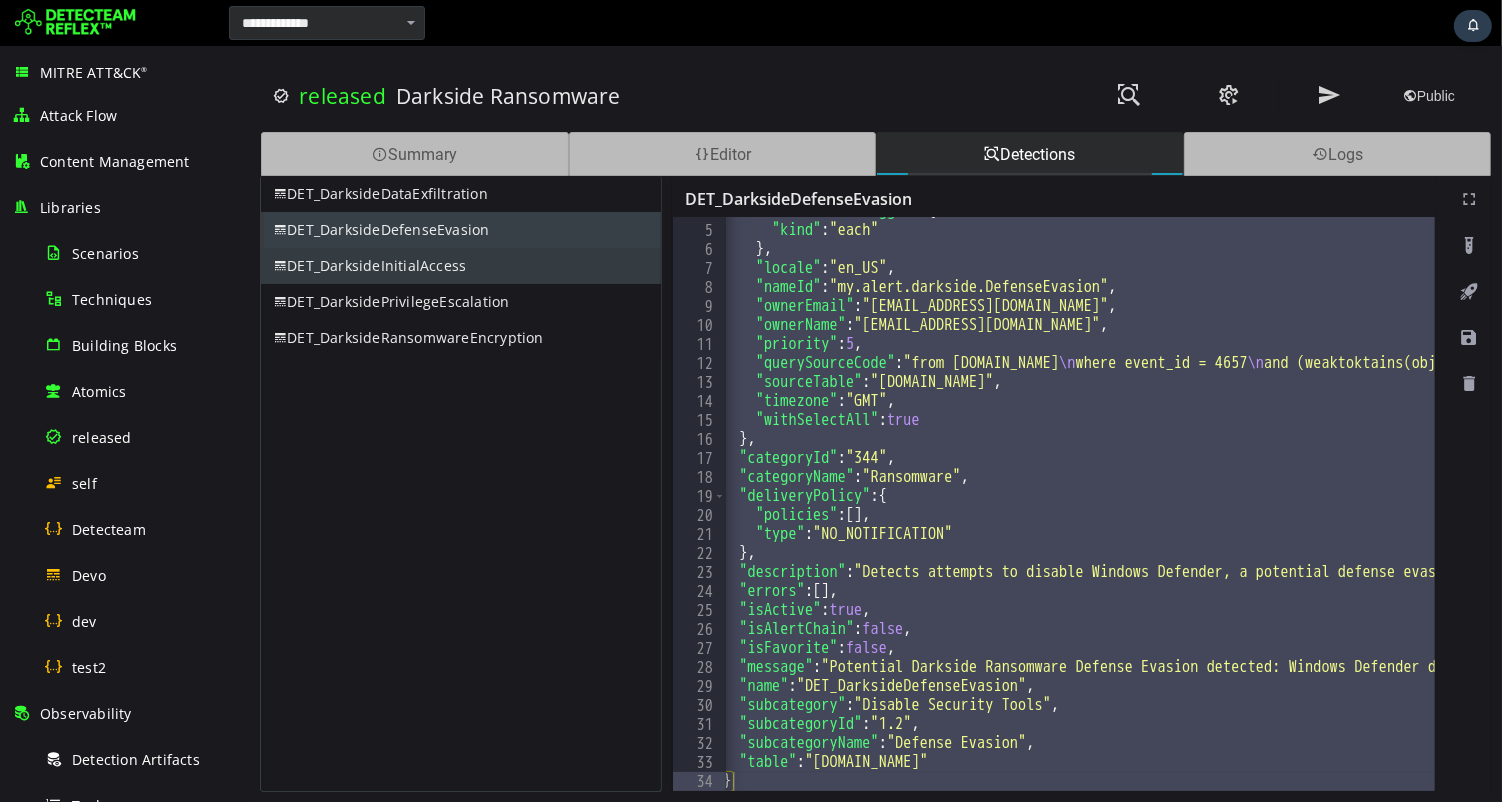 click on "DET_DarksideInitialAccess" at bounding box center [460, 266] 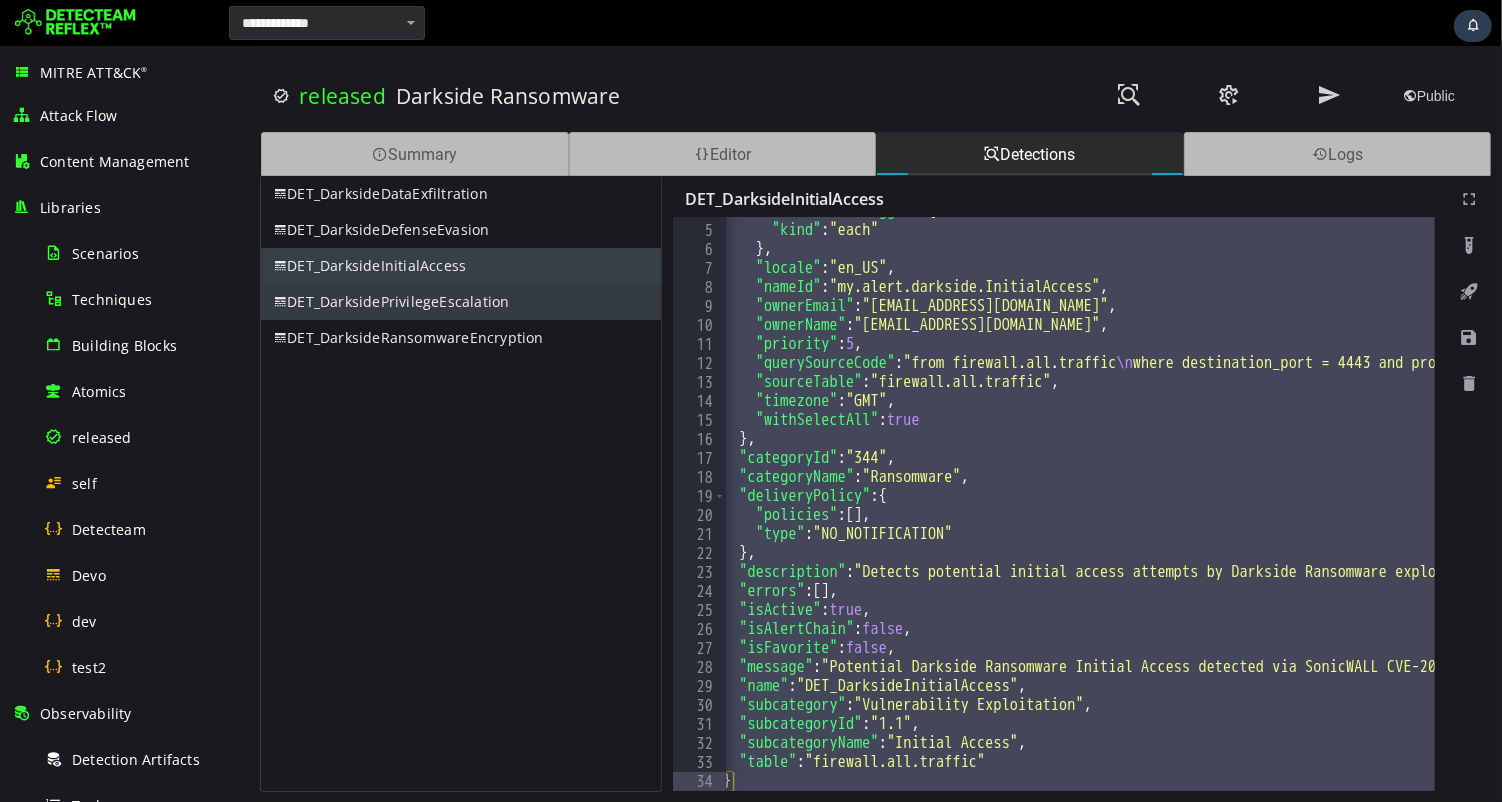 click on "DET_DarksidePrivilegeEscalation" at bounding box center (460, 302) 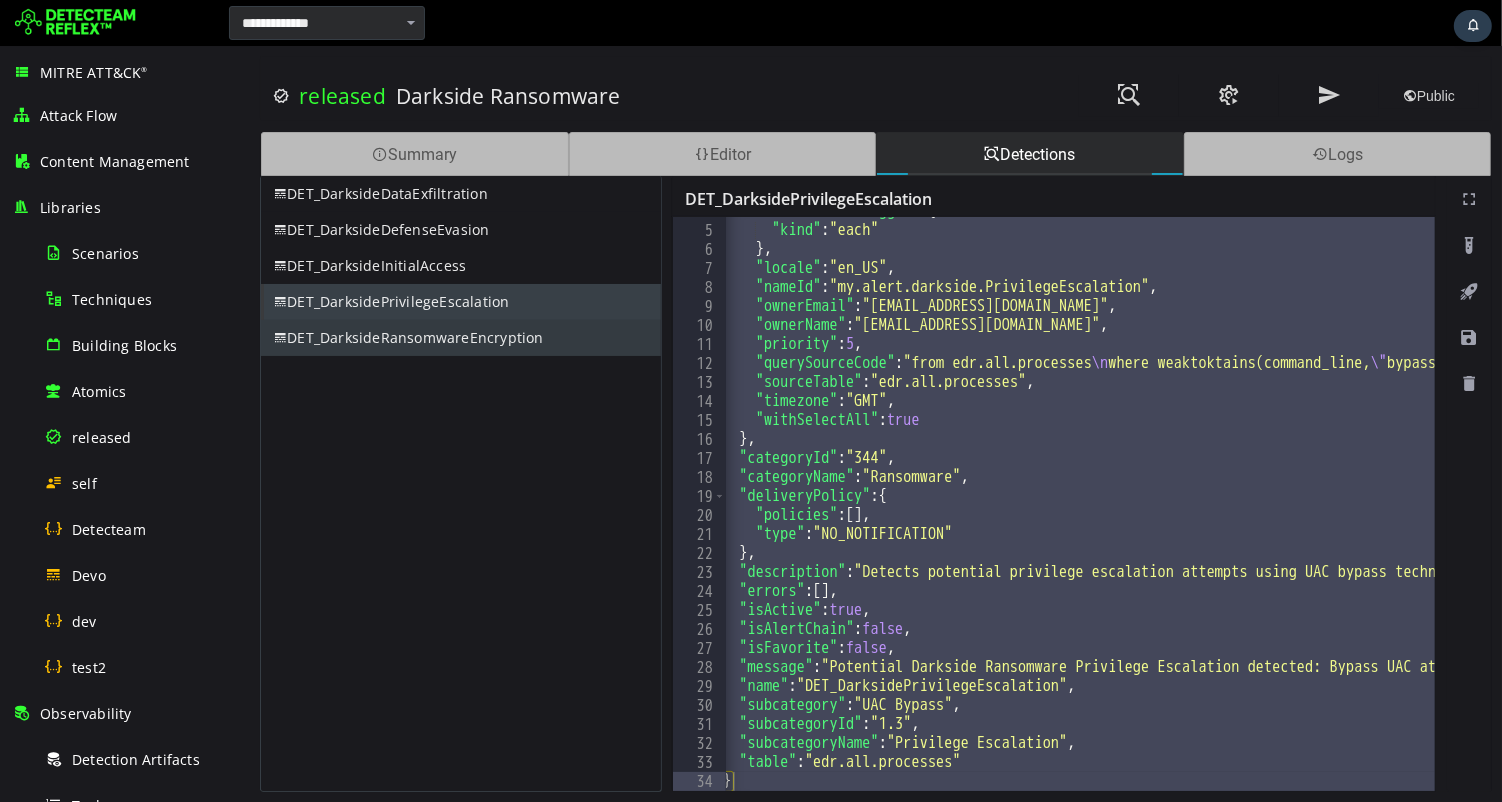 click on "DET_DarksideRansomwareEncryption" at bounding box center [460, 338] 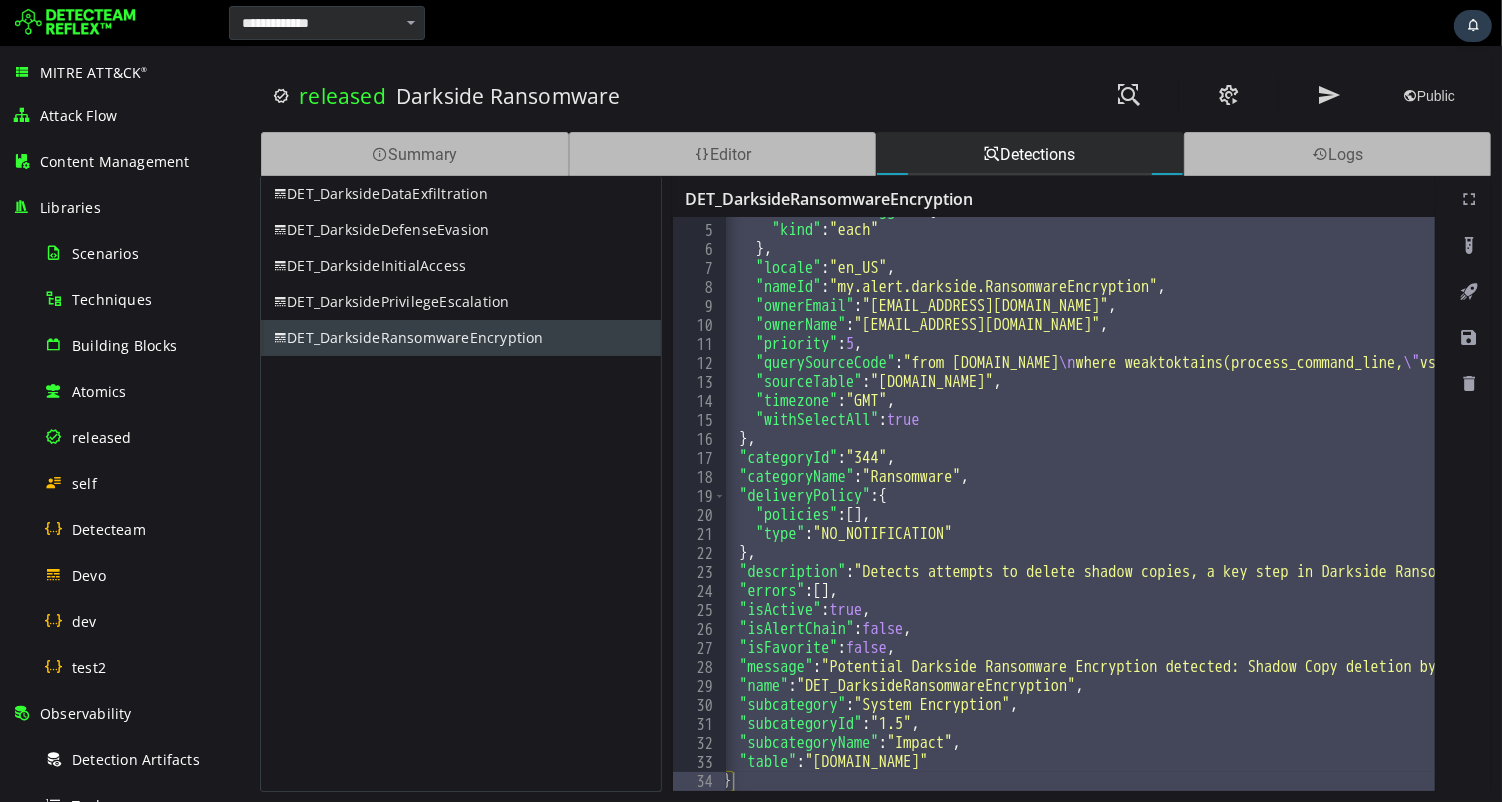 scroll, scrollTop: 38, scrollLeft: 0, axis: vertical 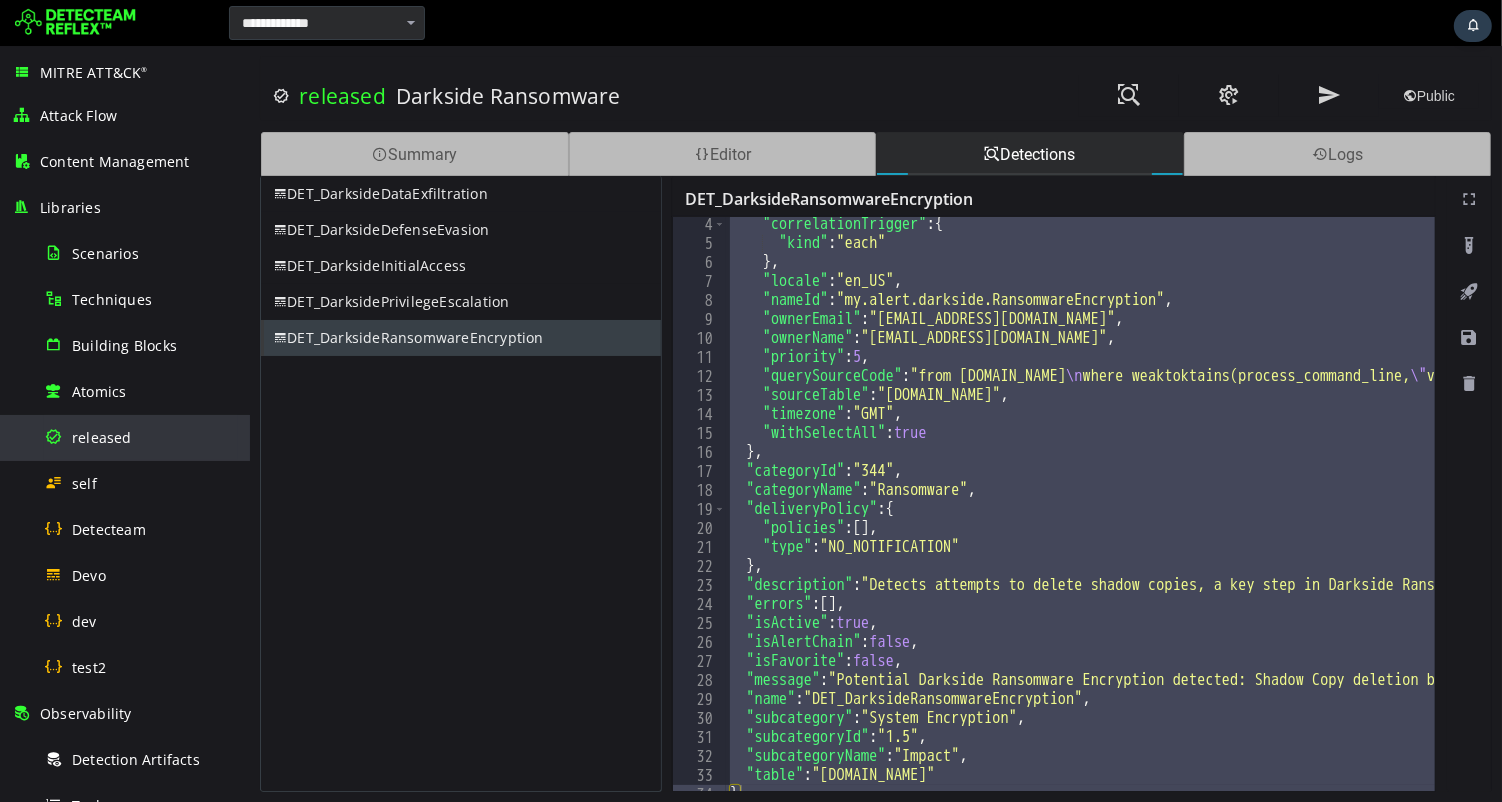 click on "released" at bounding box center [102, 437] 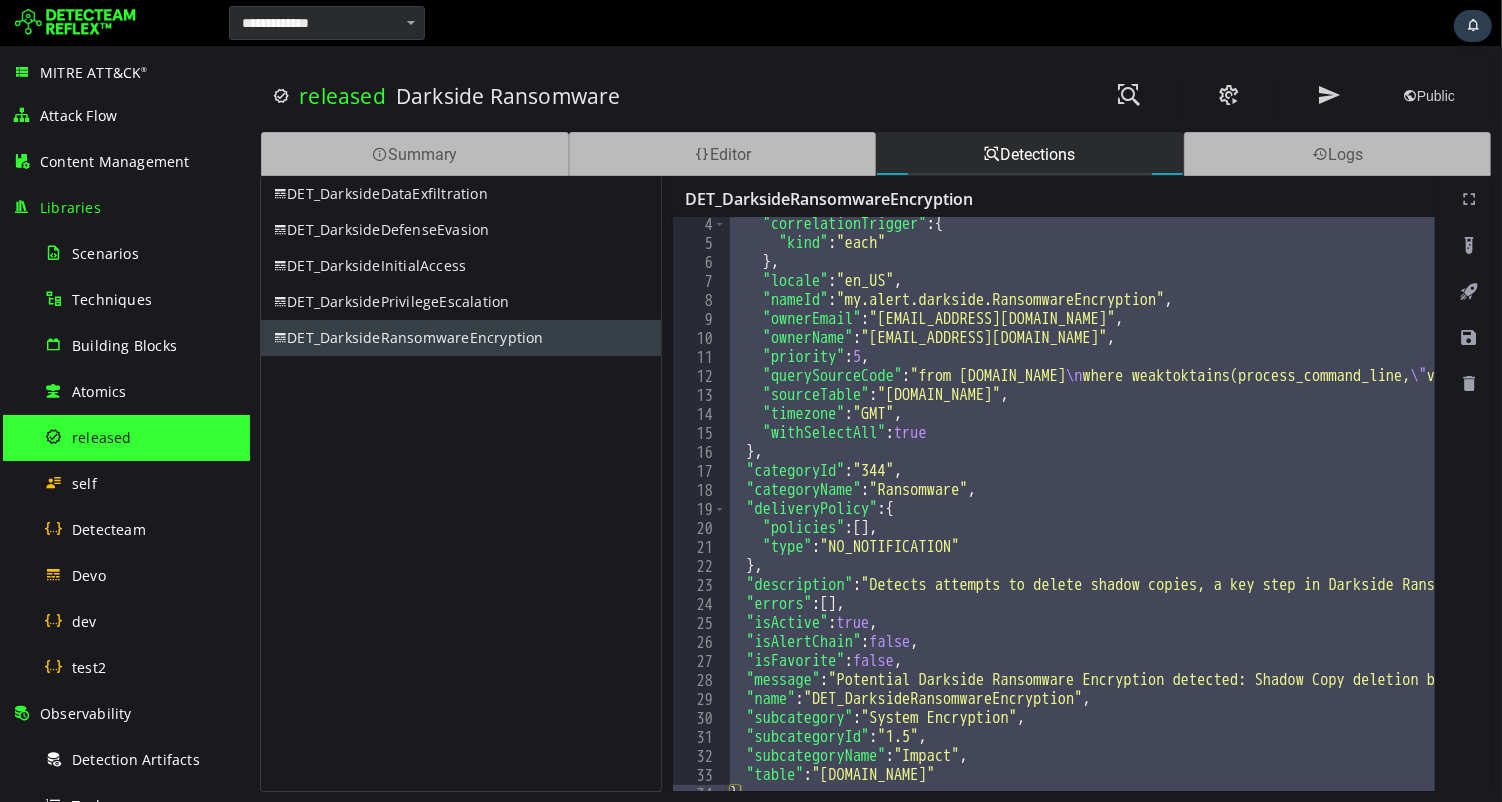 click on "released" at bounding box center (102, 437) 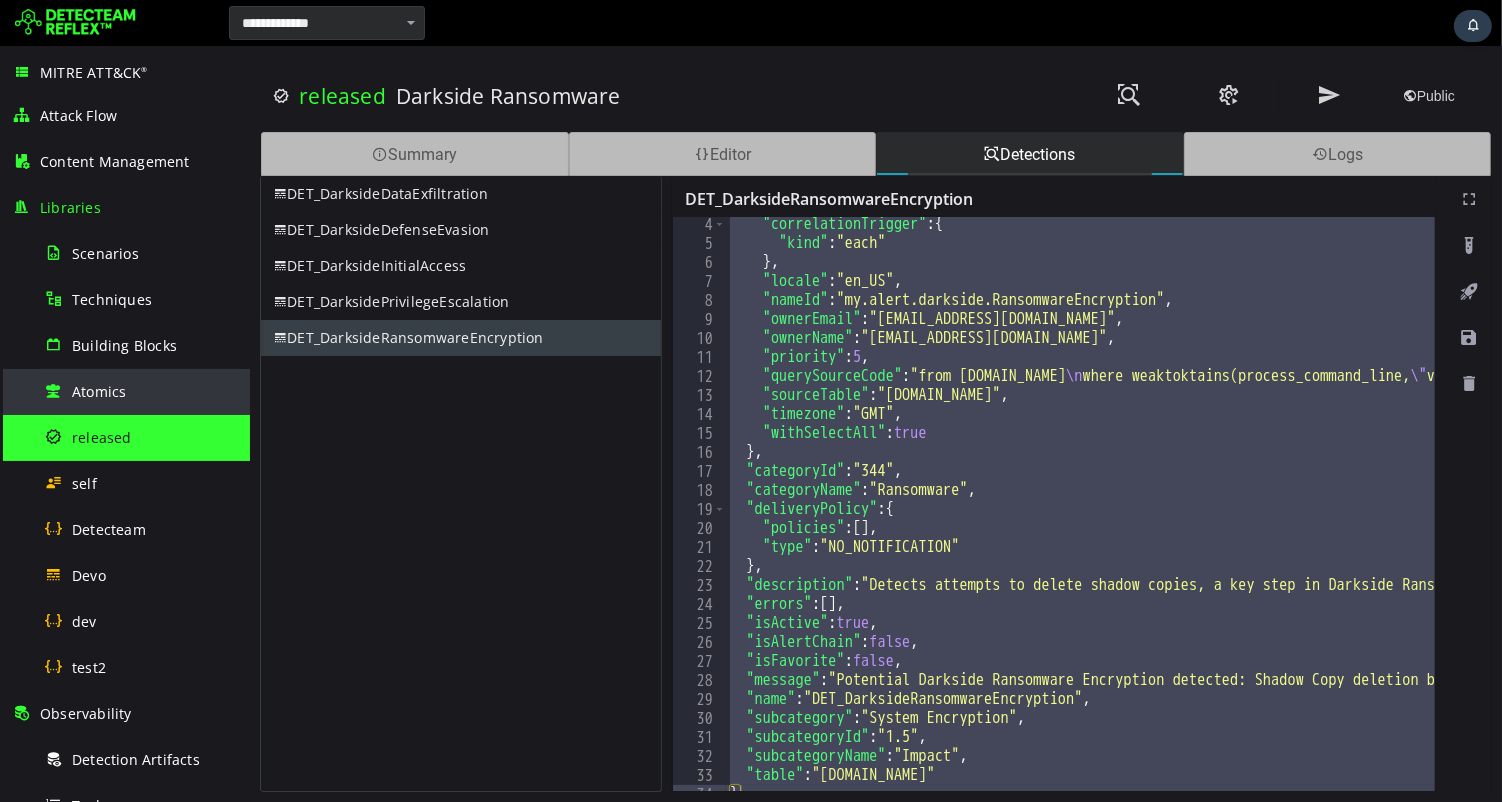 click on "Atomics" at bounding box center [99, 391] 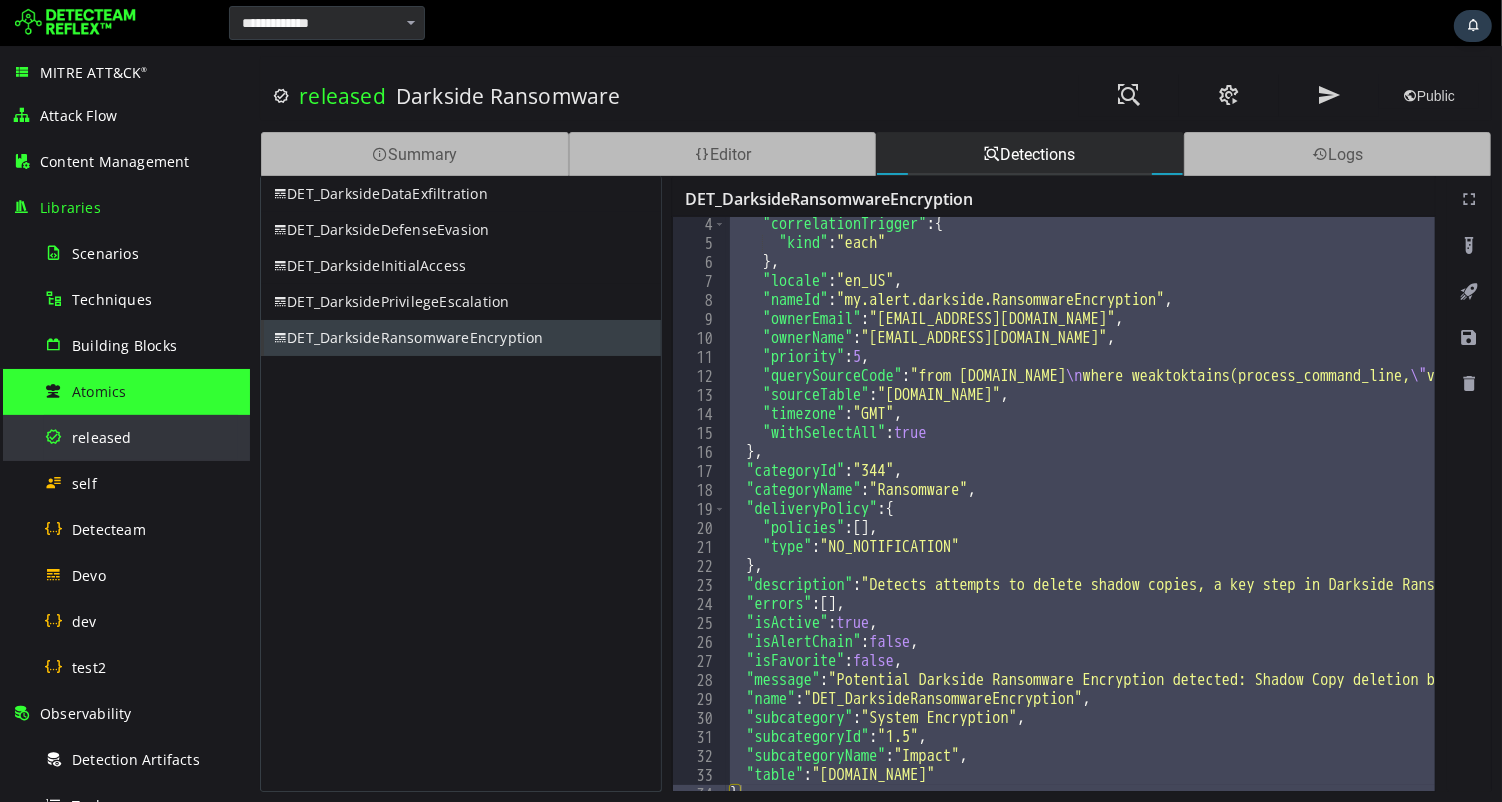 click on "released" at bounding box center (102, 437) 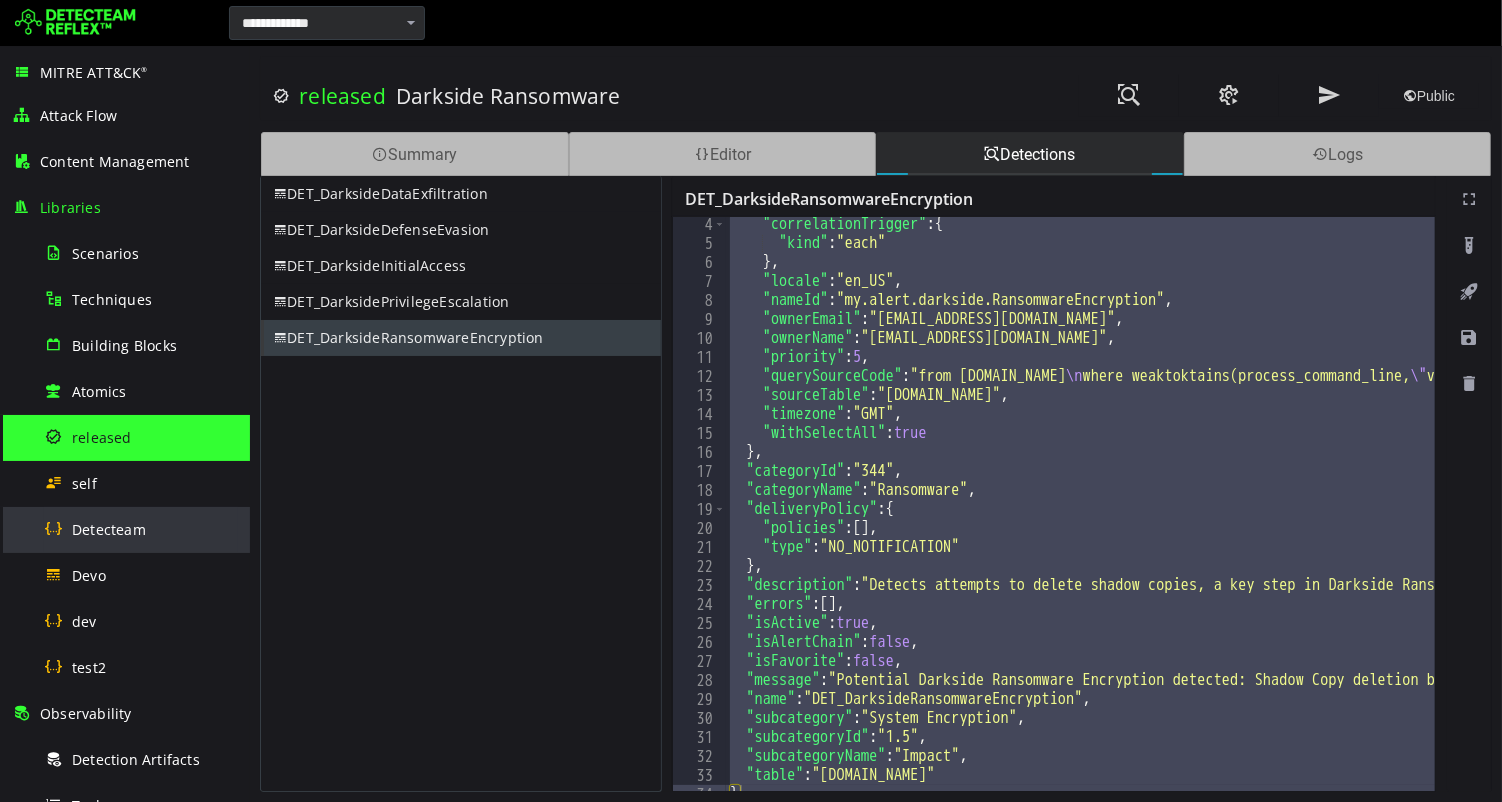 click on "Detecteam" at bounding box center (141, 529) 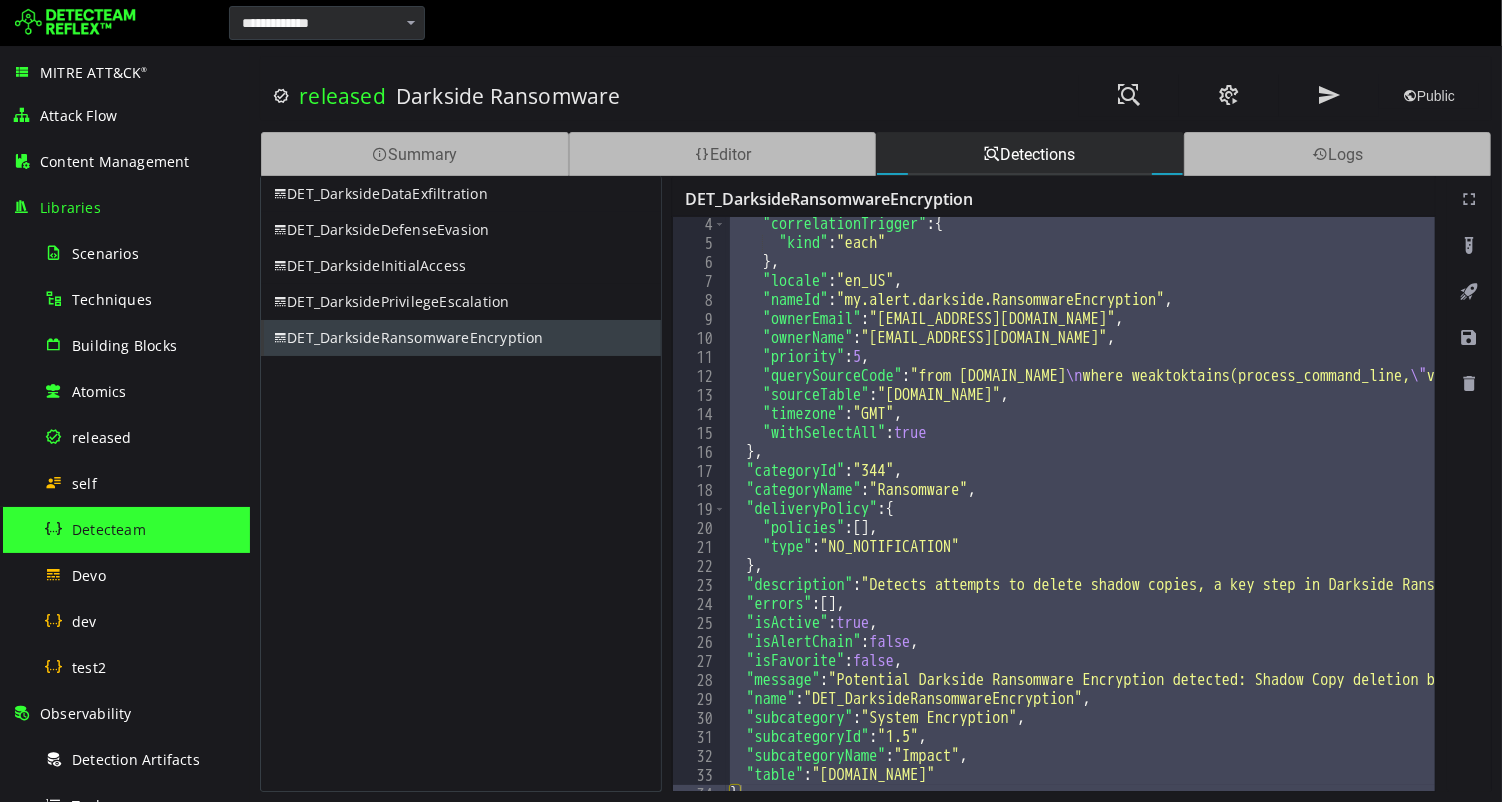 click on "Detecteam" at bounding box center [141, 529] 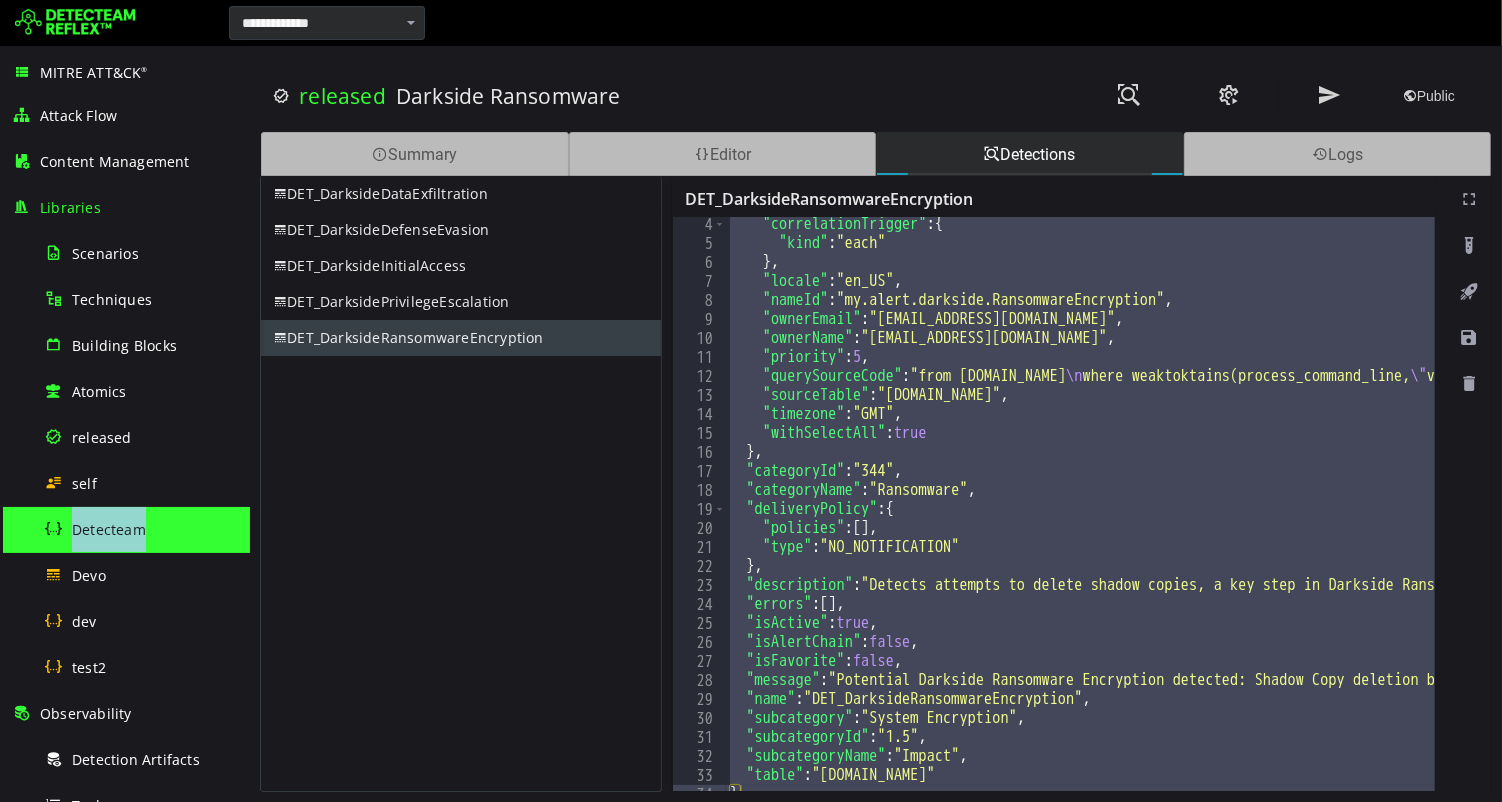 click on "Detecteam" at bounding box center [141, 529] 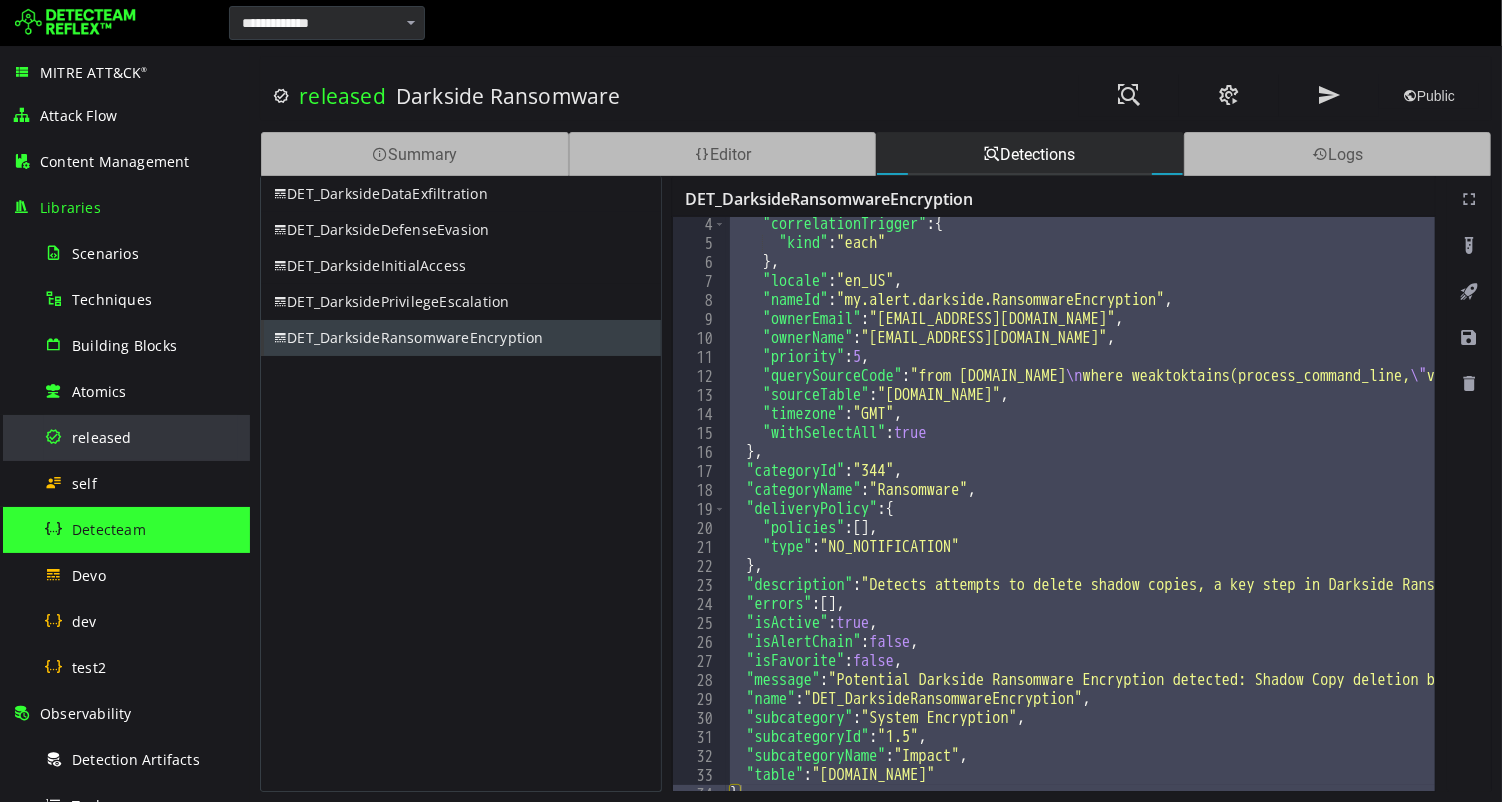 click on "released" at bounding box center [102, 437] 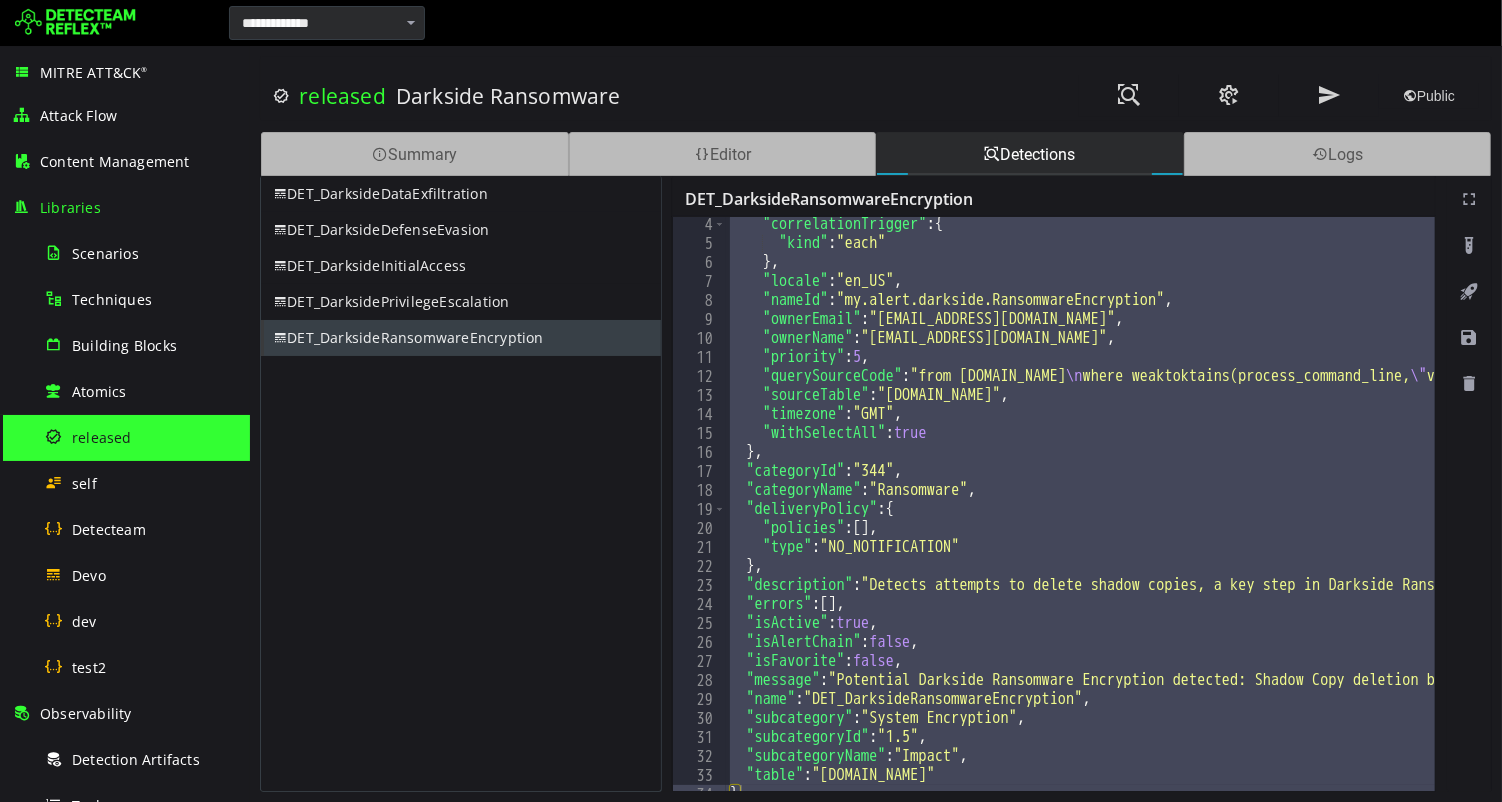 click on "released" at bounding box center (102, 437) 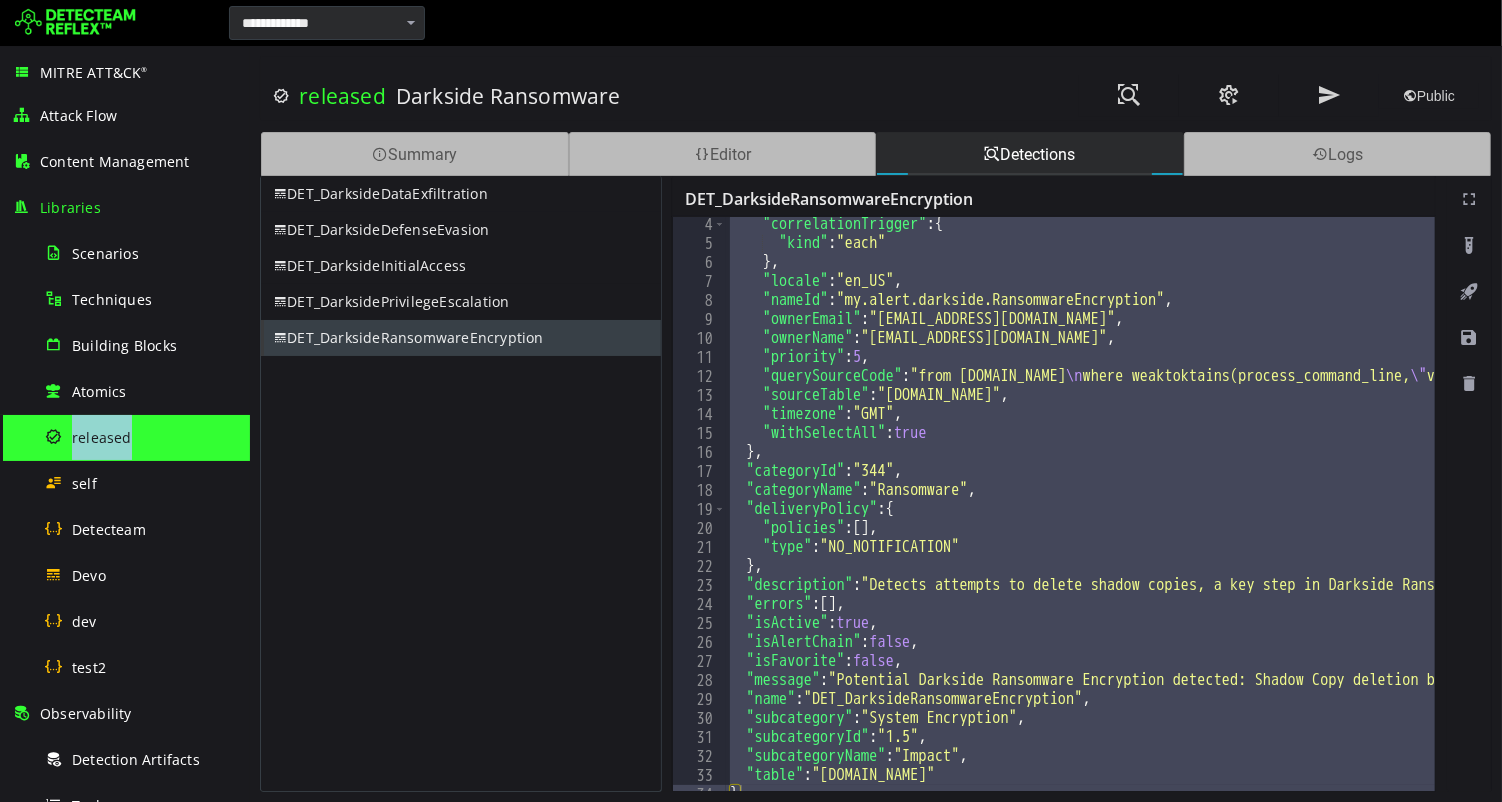 click on "released" at bounding box center (102, 437) 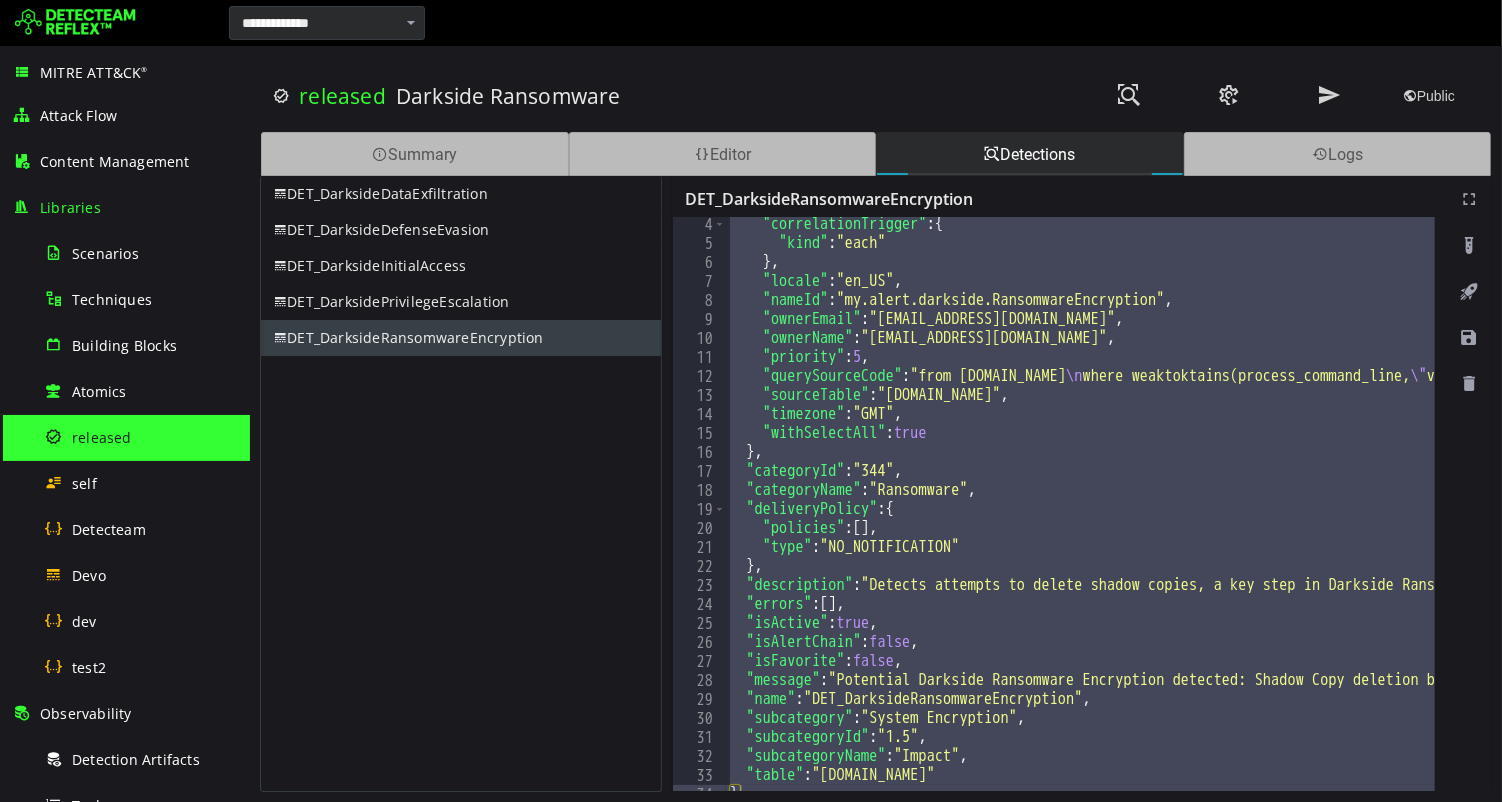 click at bounding box center [965, 23] 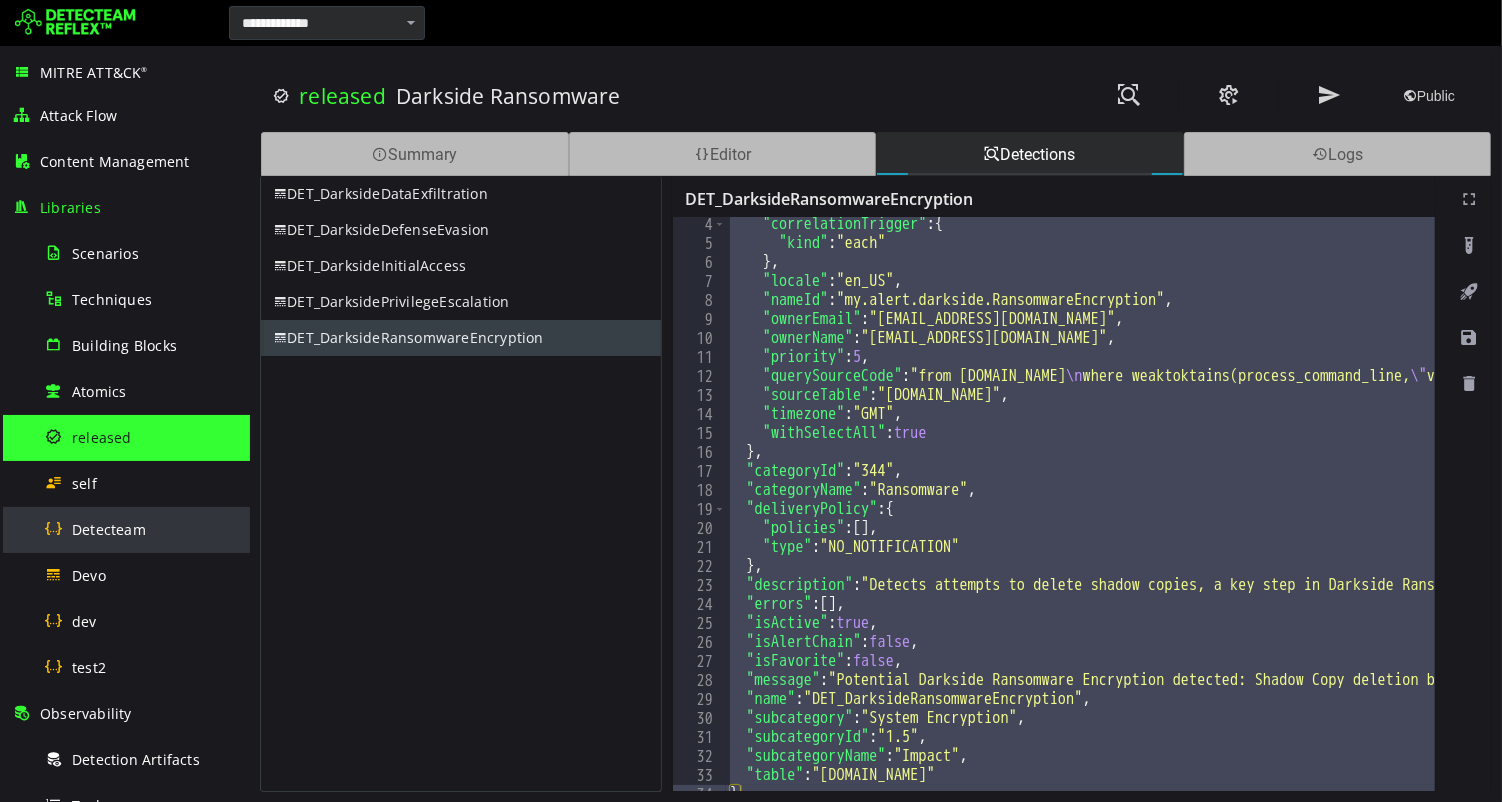 click on "Detecteam" at bounding box center [109, 529] 